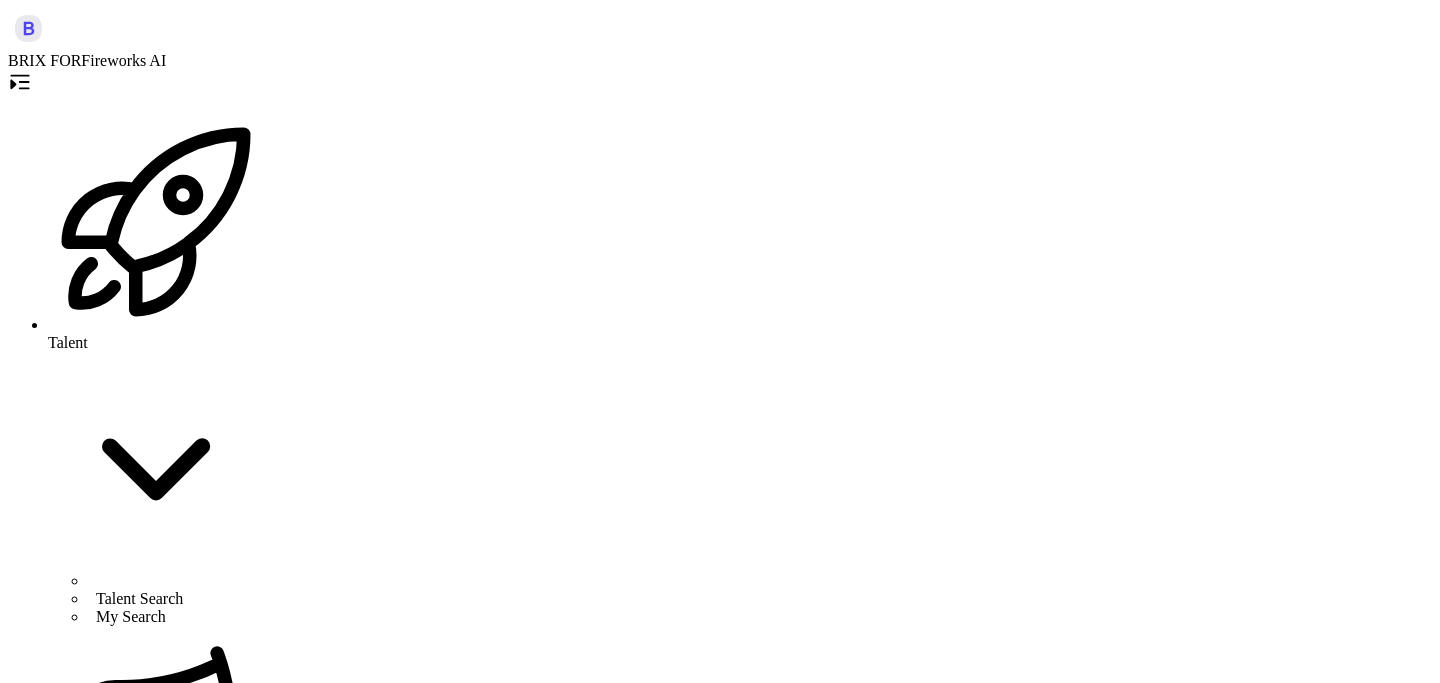 scroll, scrollTop: 0, scrollLeft: 0, axis: both 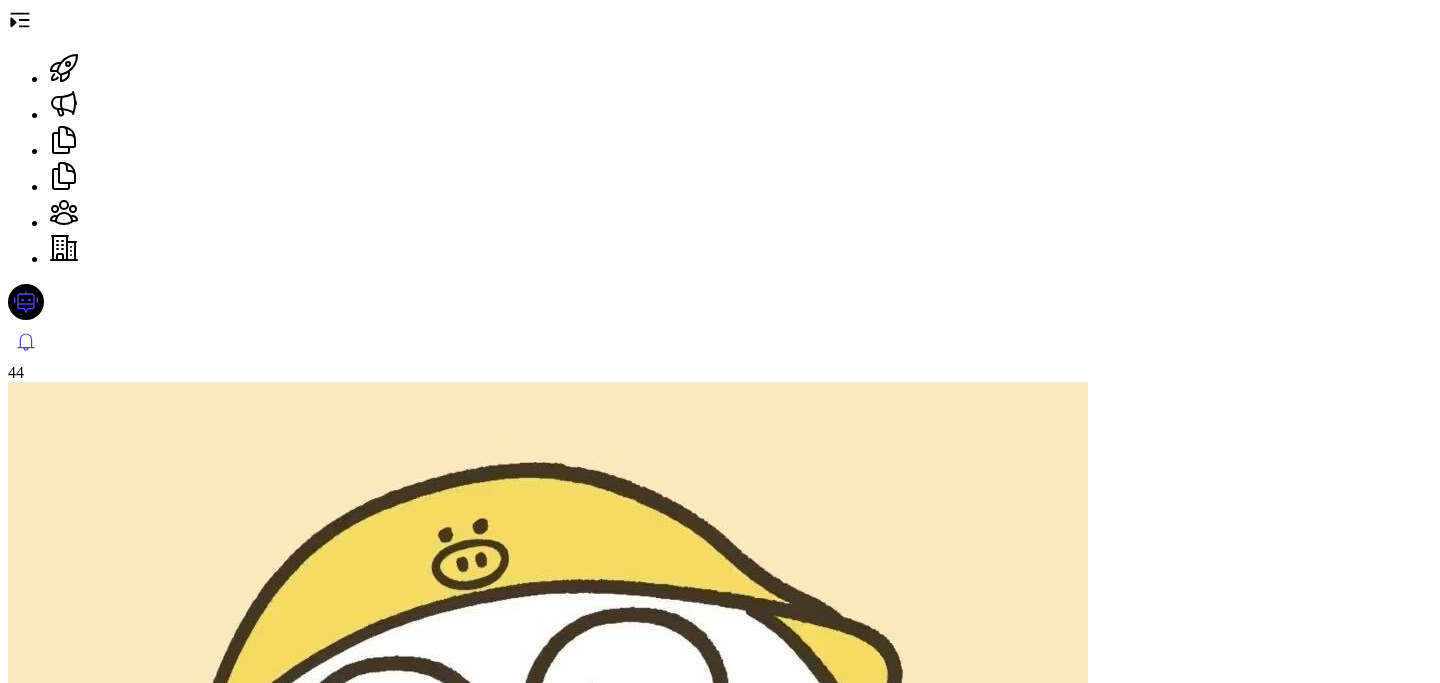 click on "Rejected" at bounding box center [73, 5999] 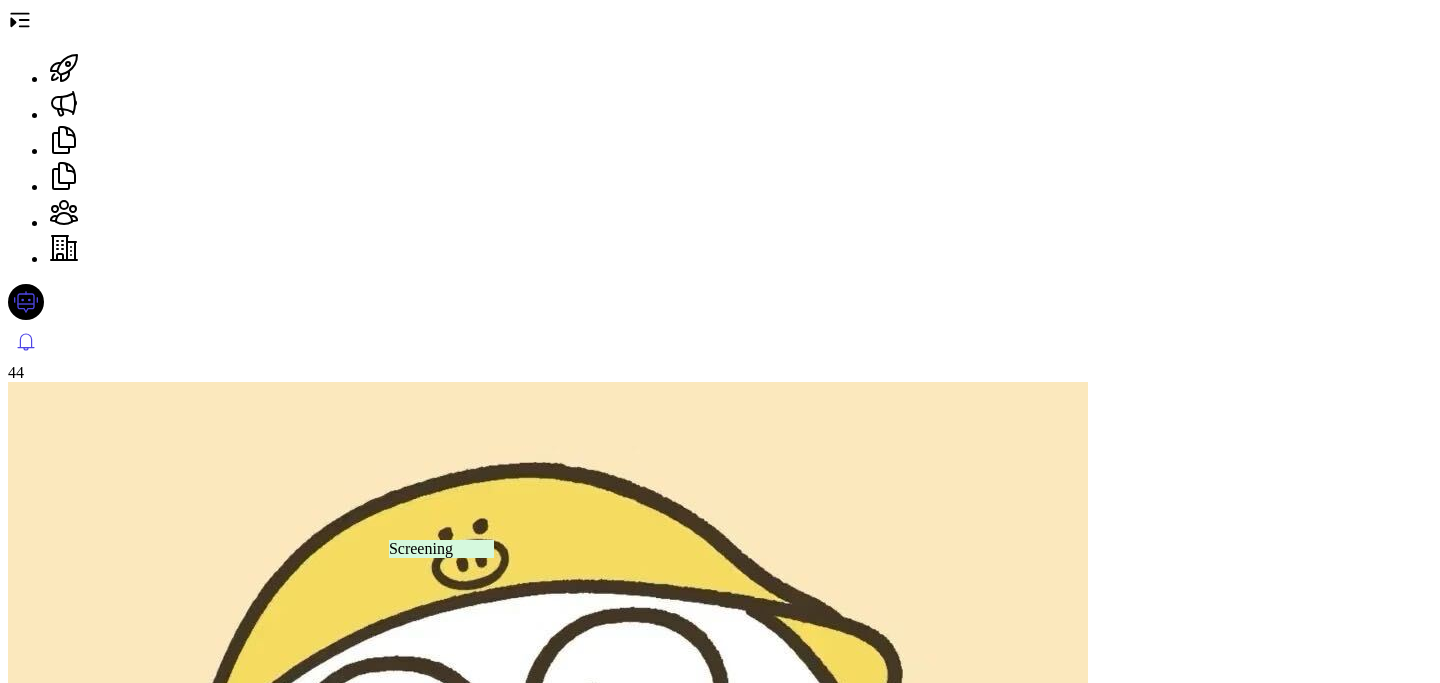 click on "Screening" at bounding box center [441, 549] 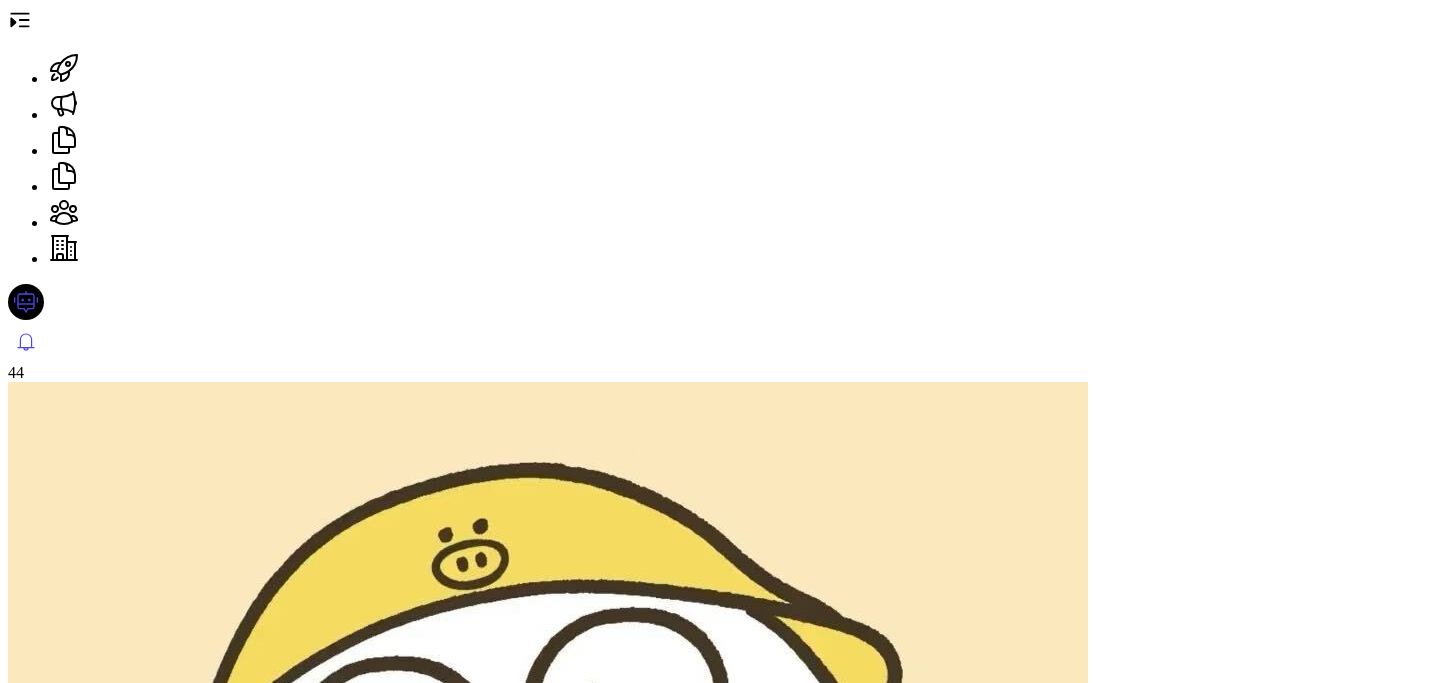 click on "Confirm" at bounding box center [97, 8227] 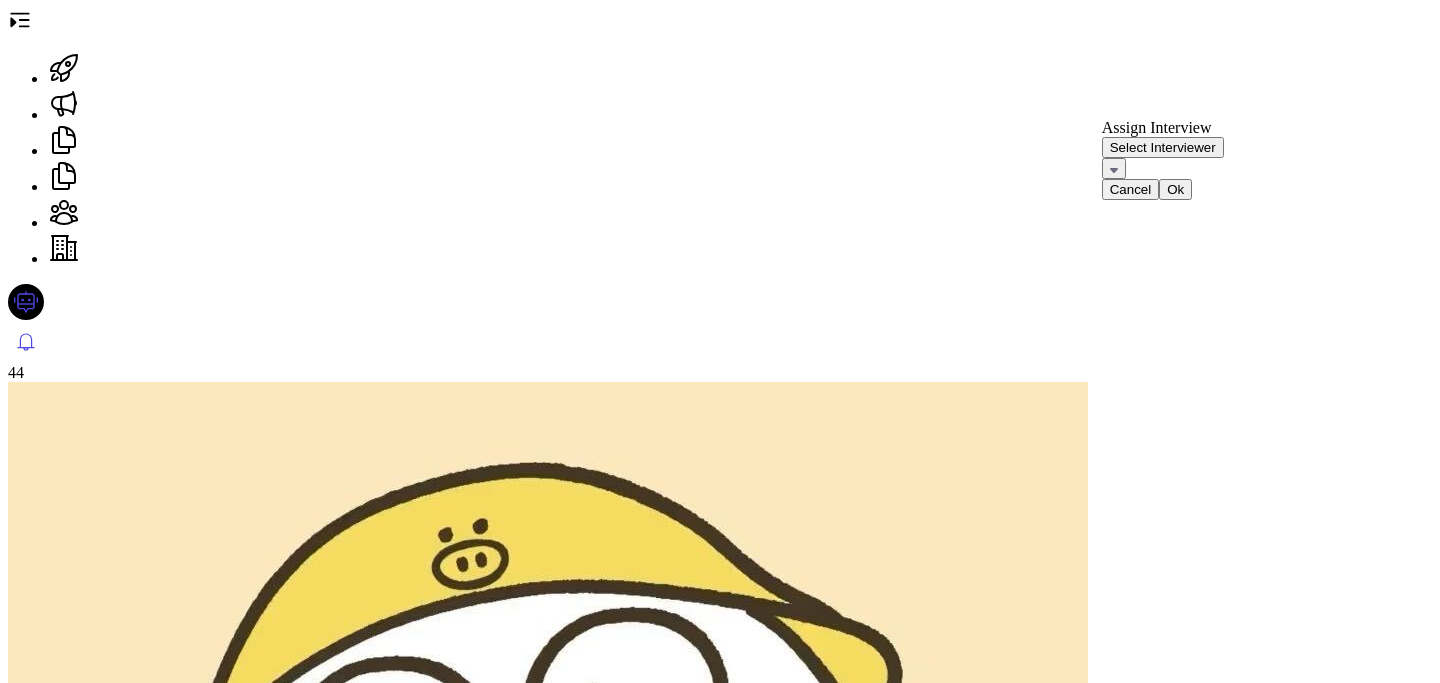 click on "Select Interviewer" at bounding box center (1163, 147) 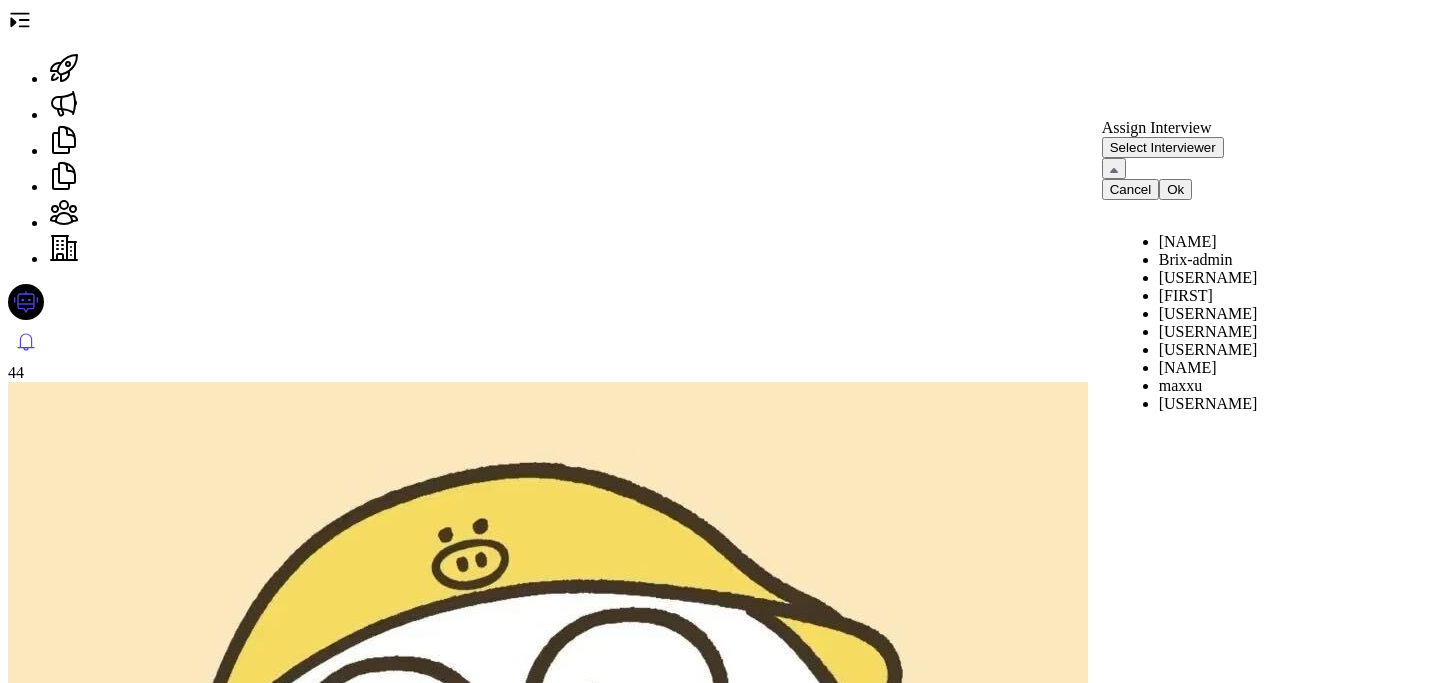scroll, scrollTop: 170, scrollLeft: 0, axis: vertical 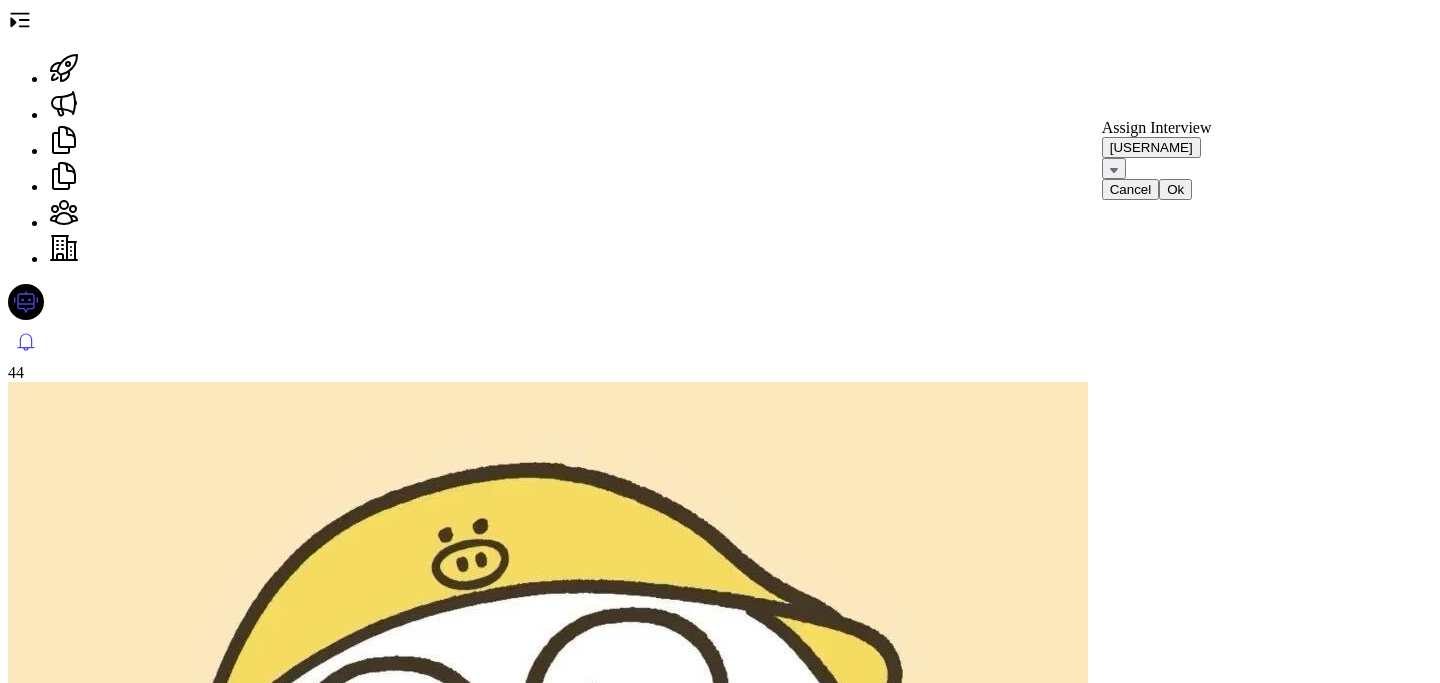 click on "Ok" at bounding box center (1175, 189) 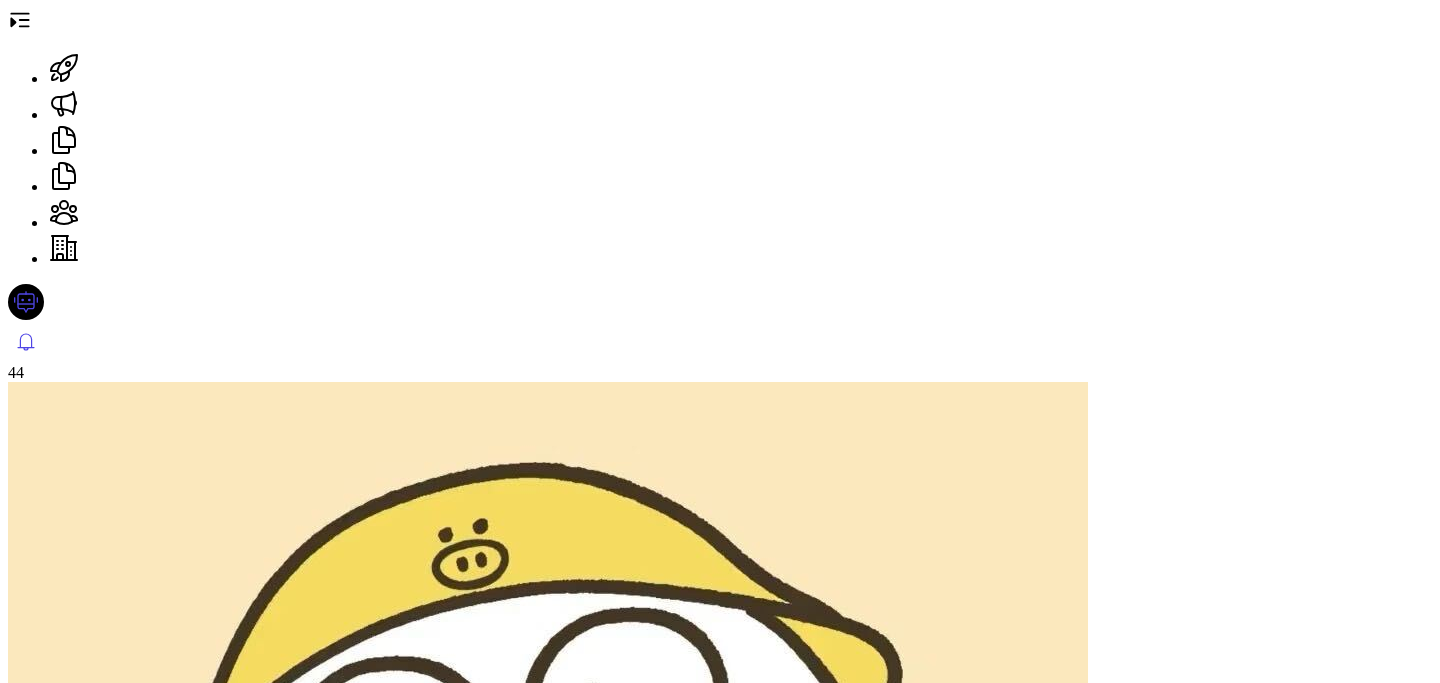 click on "Setup Availability" at bounding box center [66, 17126] 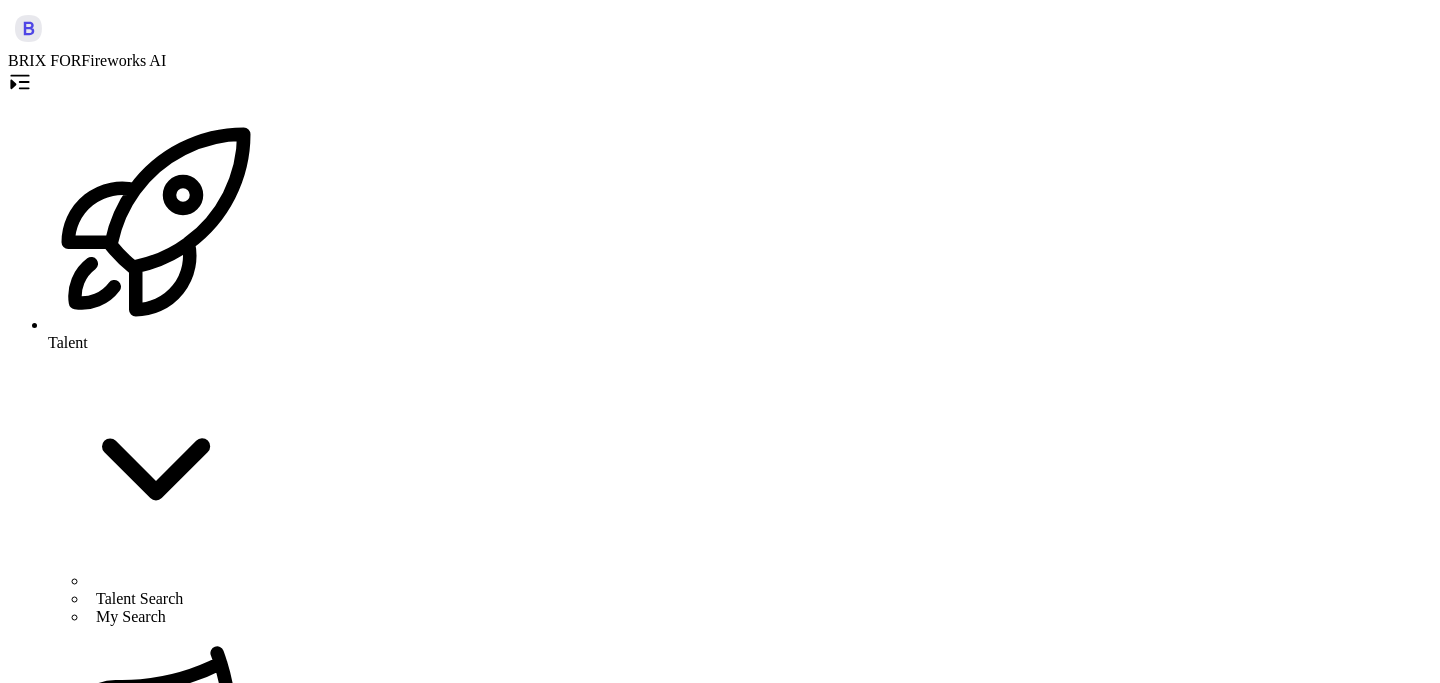 scroll, scrollTop: 0, scrollLeft: 0, axis: both 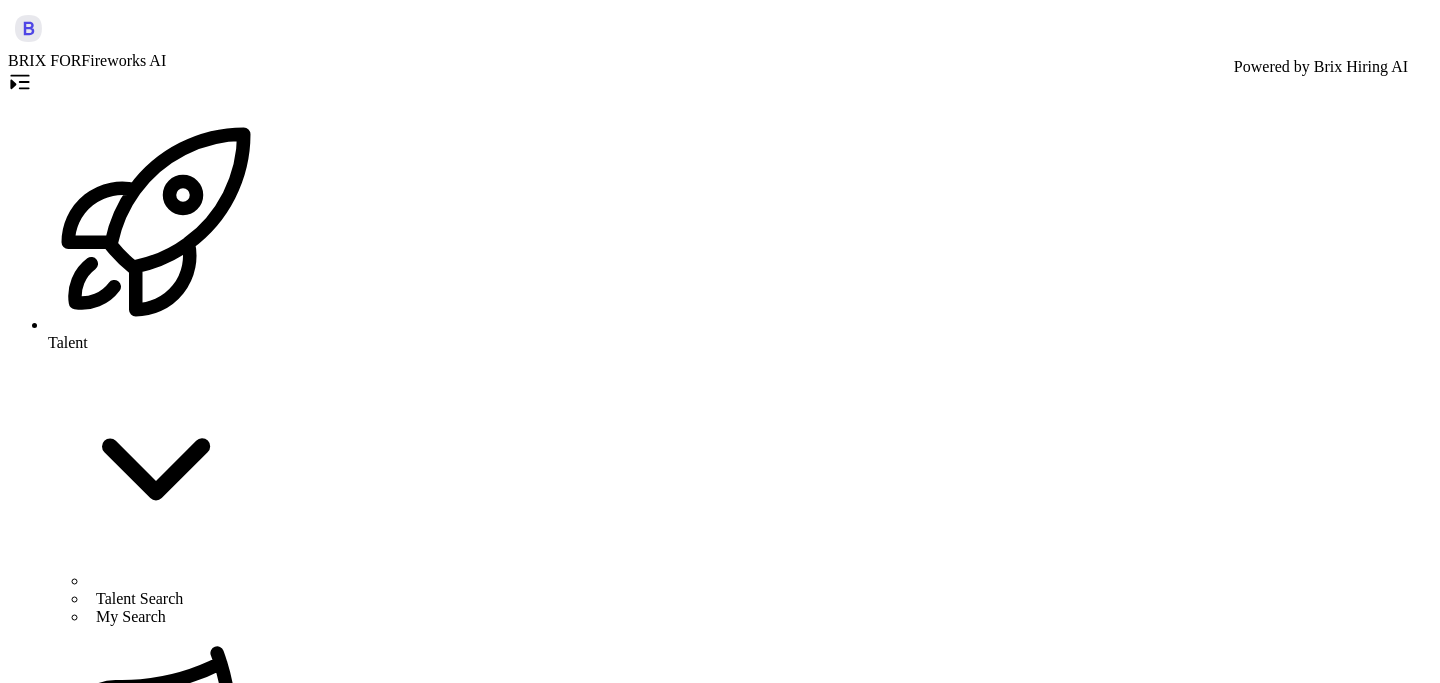 click on "Generate Job" at bounding box center [56, 5209] 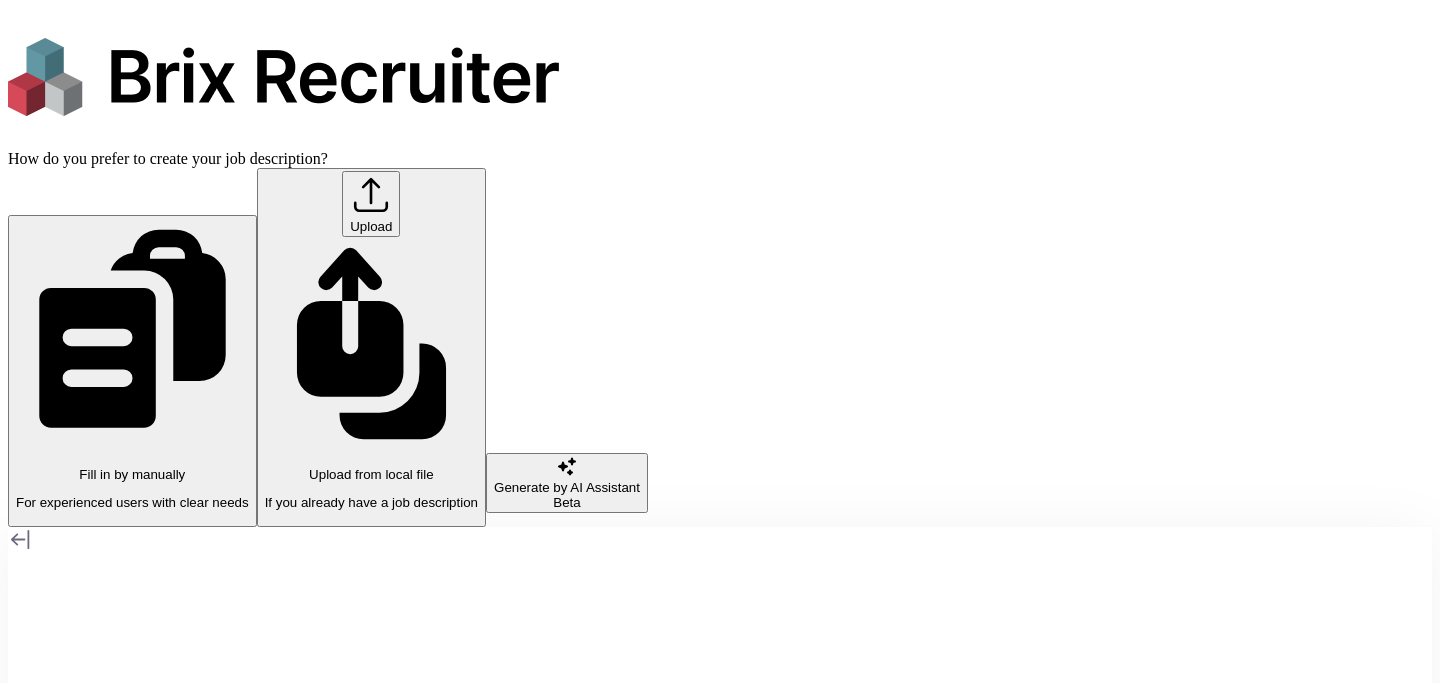 scroll, scrollTop: 0, scrollLeft: 0, axis: both 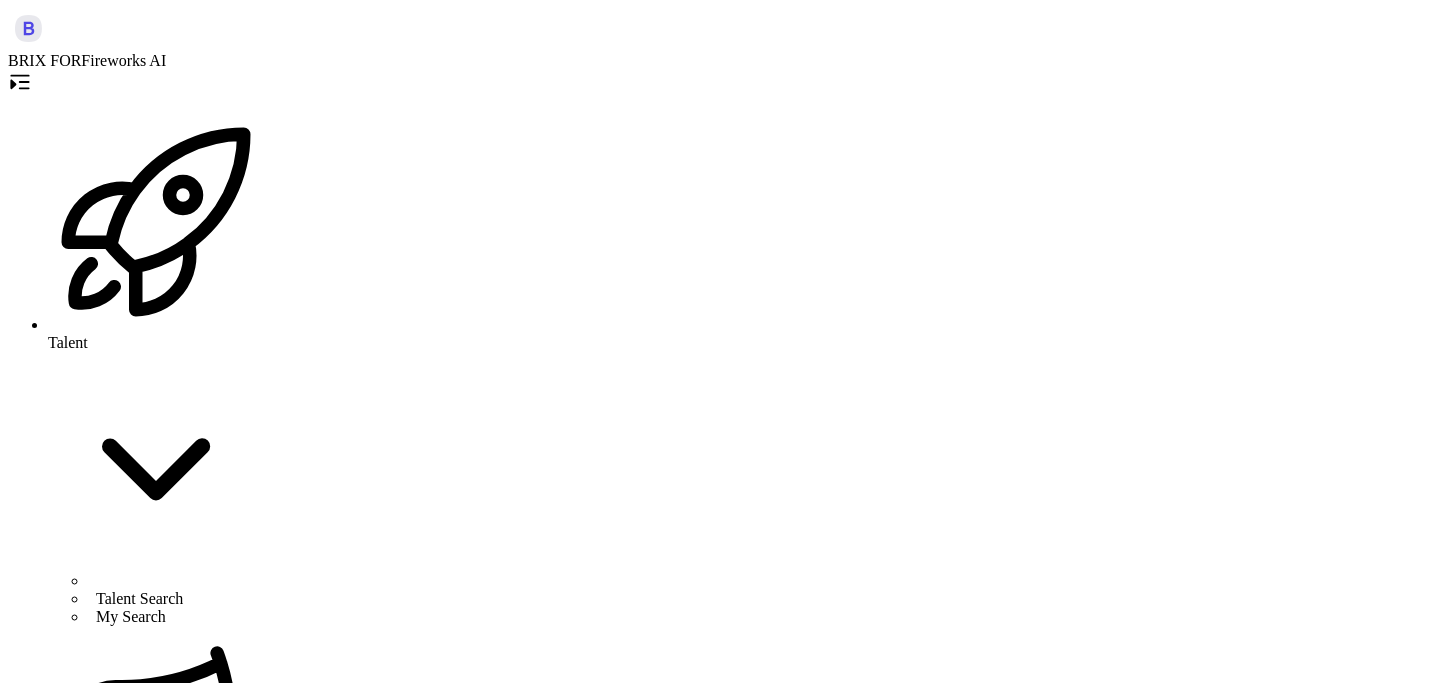 click on "My Interviews" at bounding box center (176, 1111) 